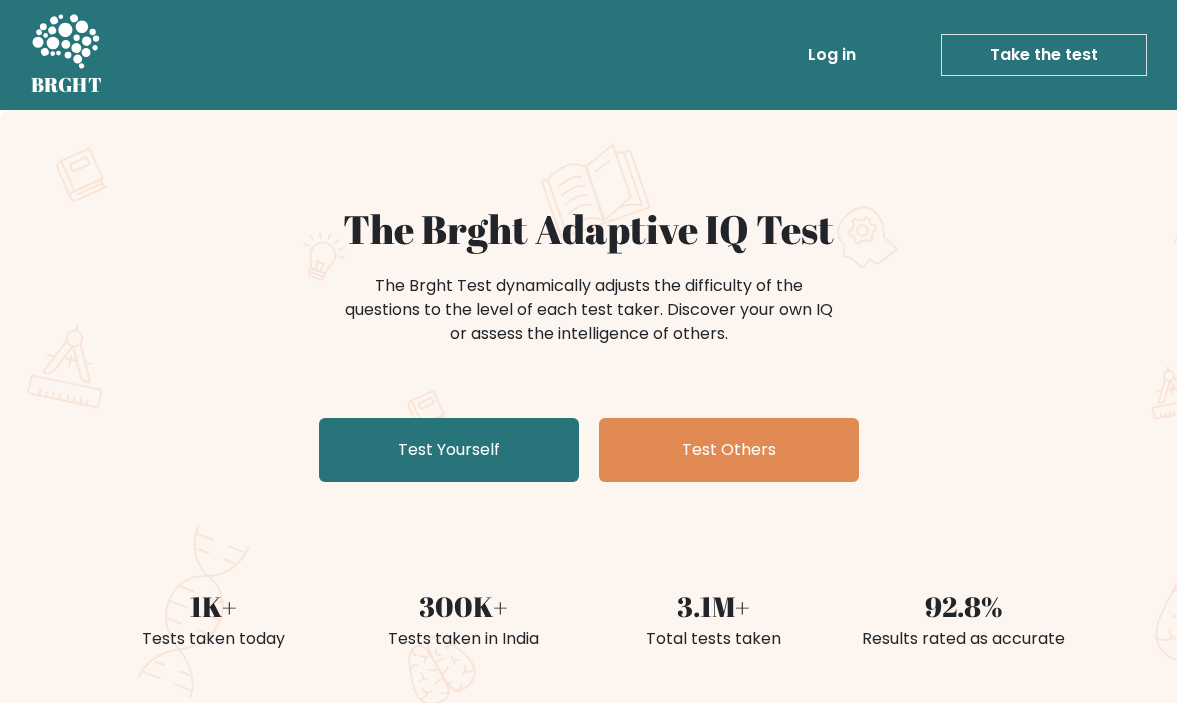 scroll, scrollTop: 0, scrollLeft: 0, axis: both 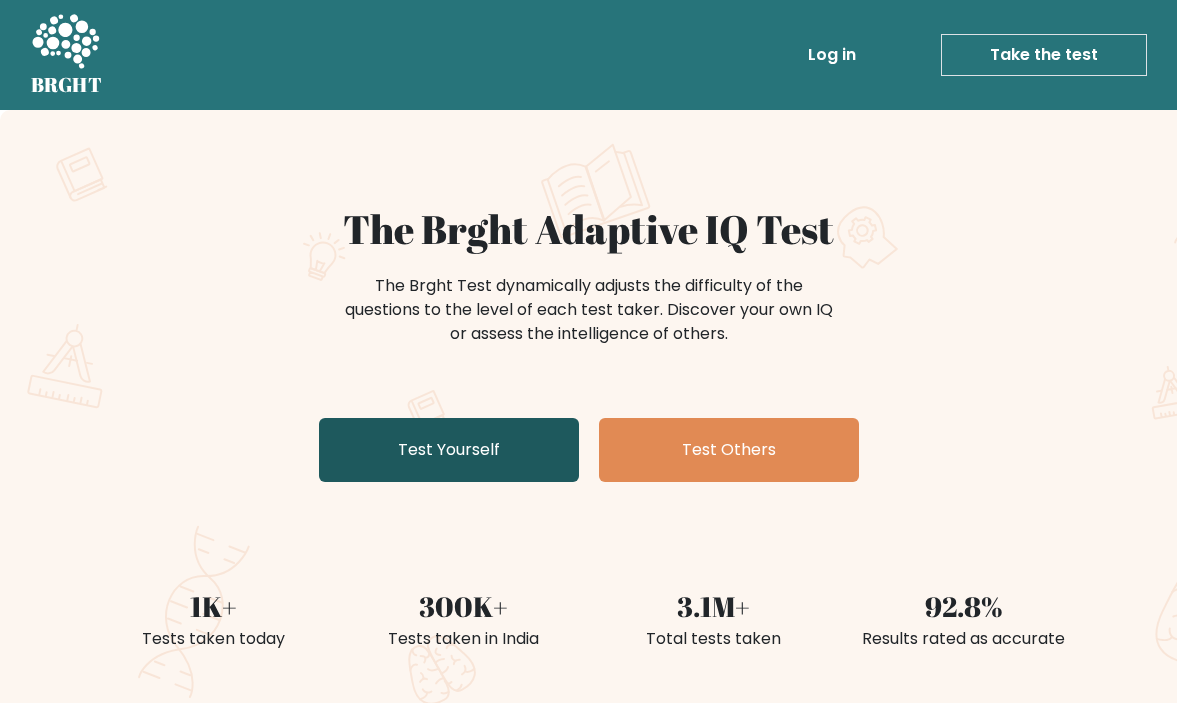 click on "Test Yourself" at bounding box center (449, 450) 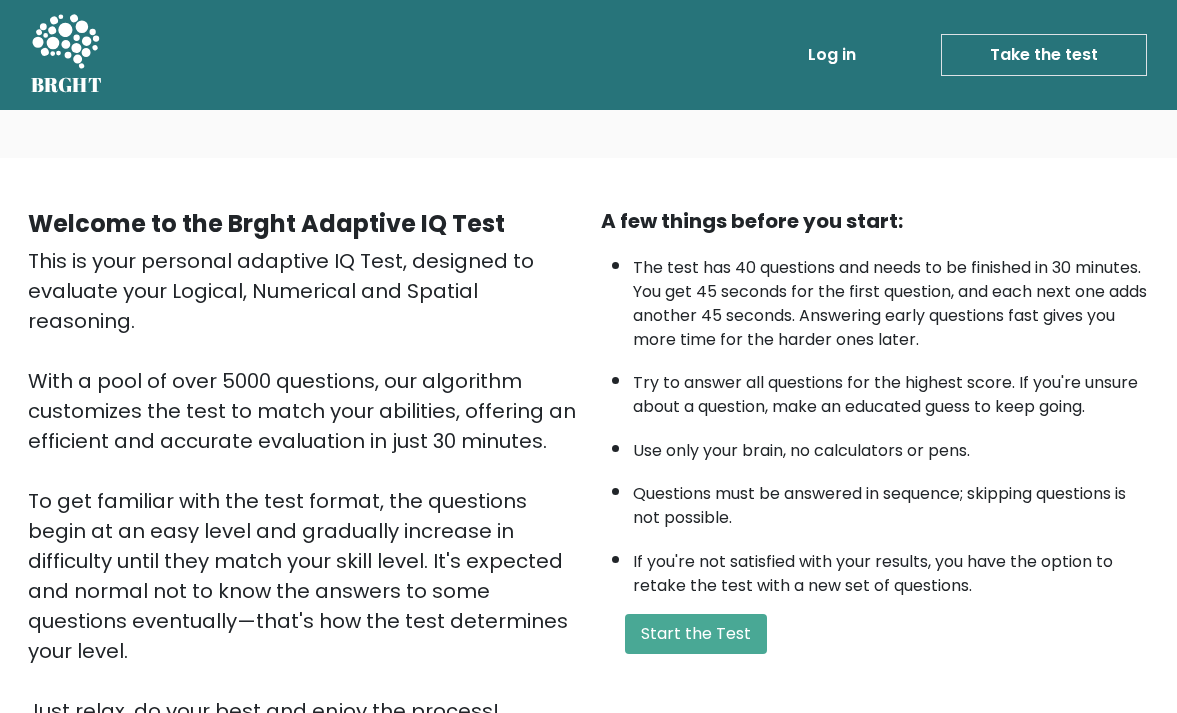 scroll, scrollTop: 0, scrollLeft: 0, axis: both 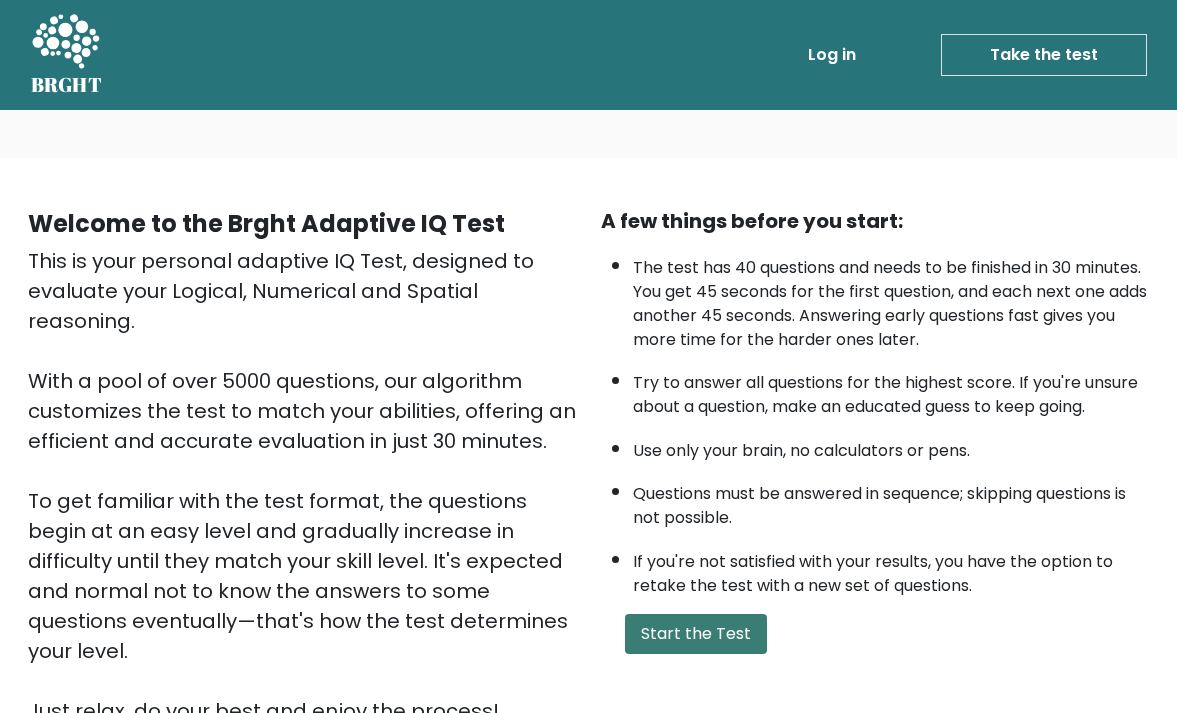 click on "Start the Test" at bounding box center [696, 634] 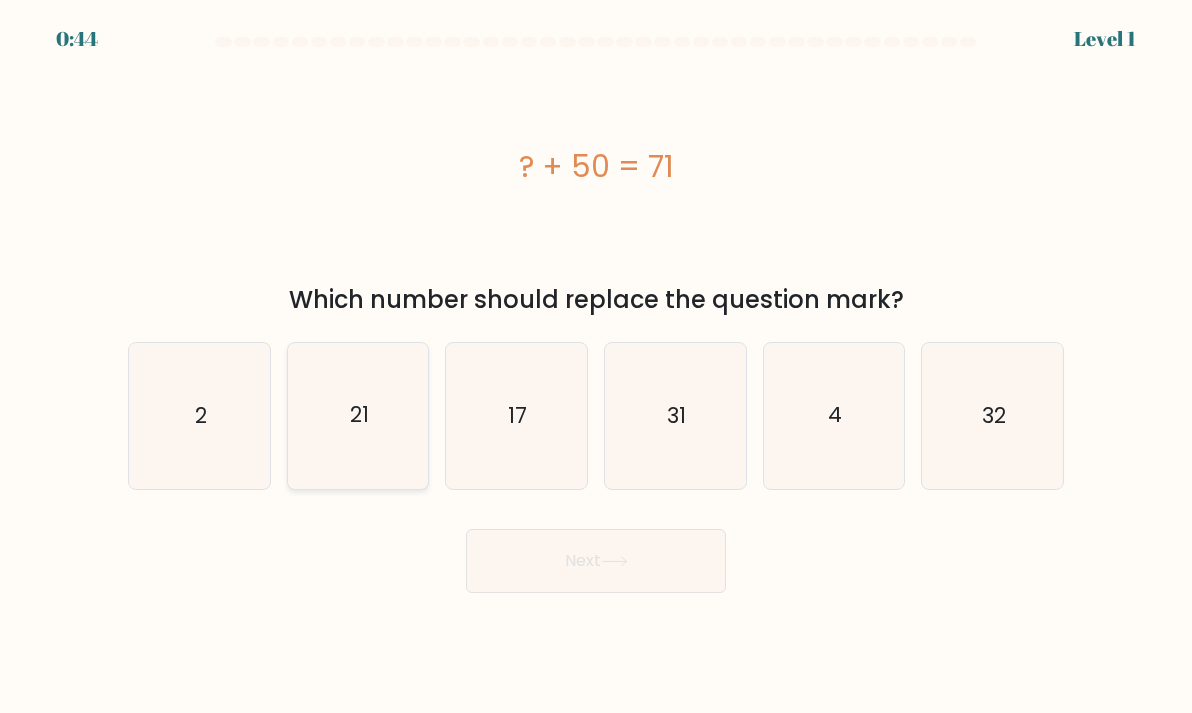 scroll, scrollTop: 0, scrollLeft: 0, axis: both 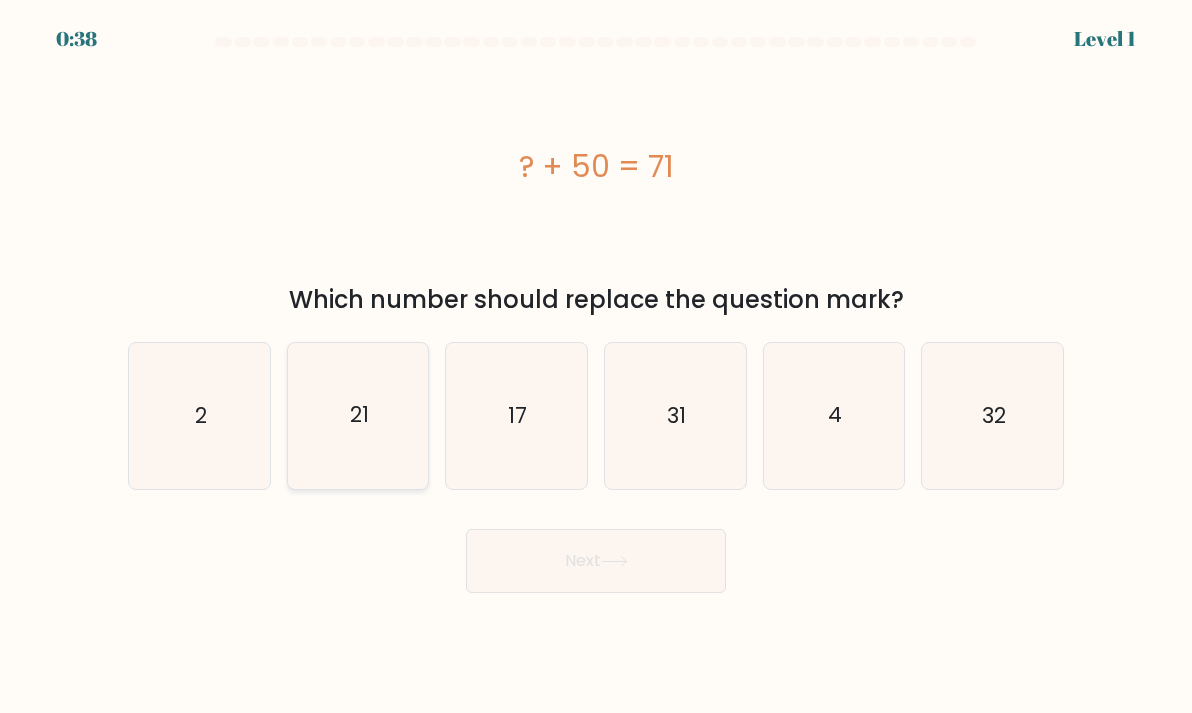 click on "21" at bounding box center [358, 415] 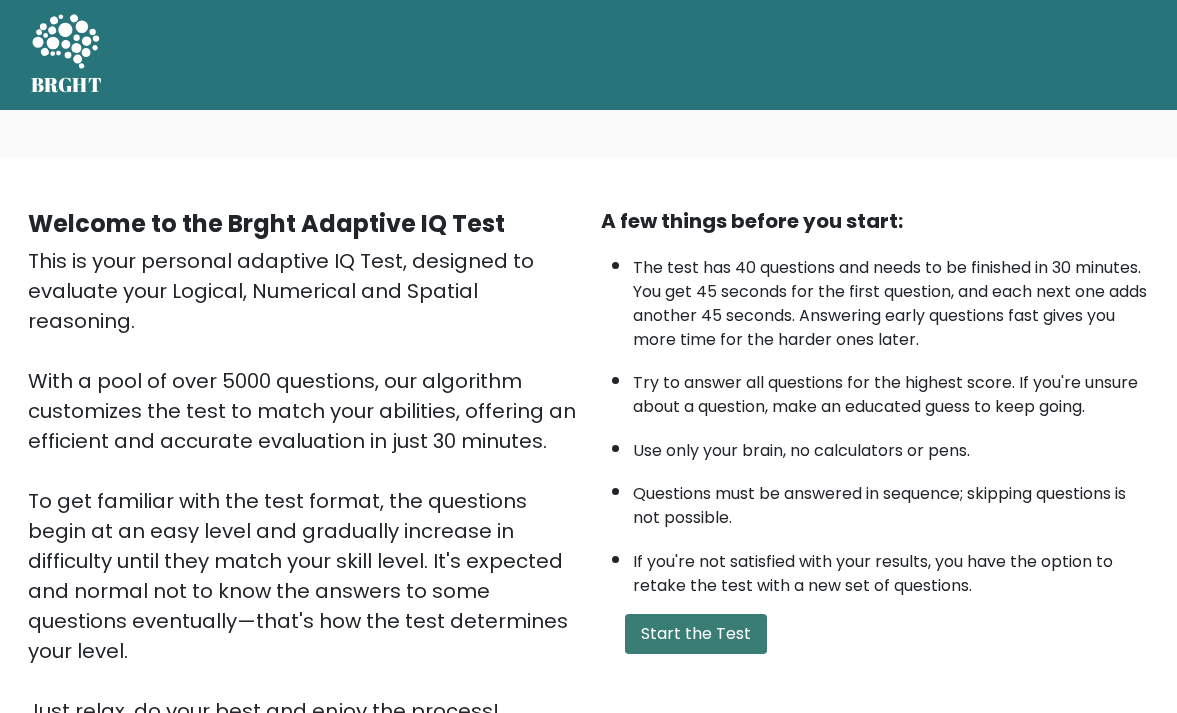 scroll, scrollTop: 0, scrollLeft: 0, axis: both 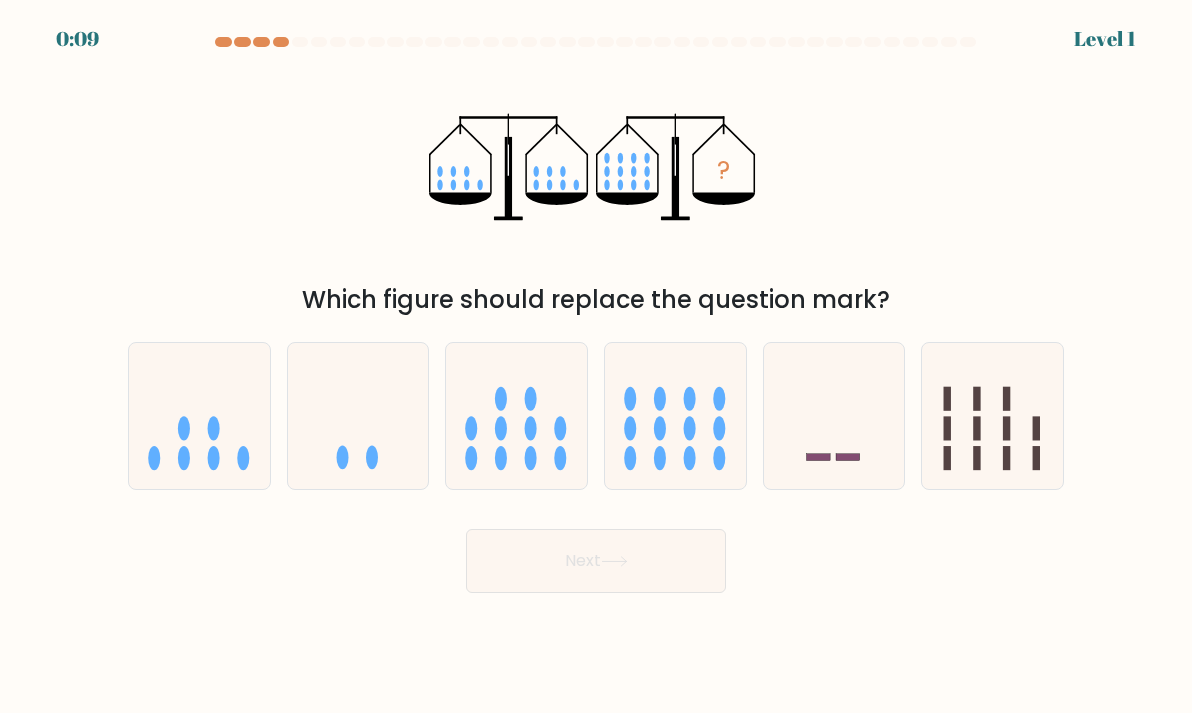 drag, startPoint x: 248, startPoint y: 203, endPoint x: 186, endPoint y: 255, distance: 80.919716 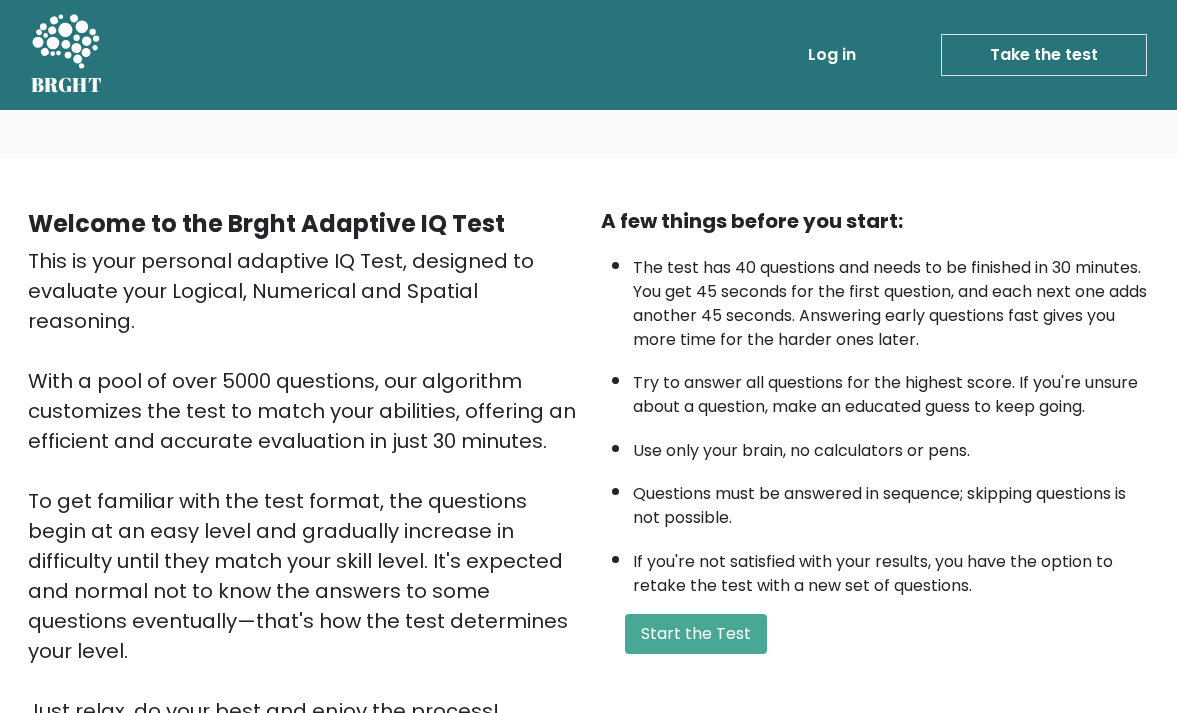 scroll, scrollTop: 0, scrollLeft: 0, axis: both 